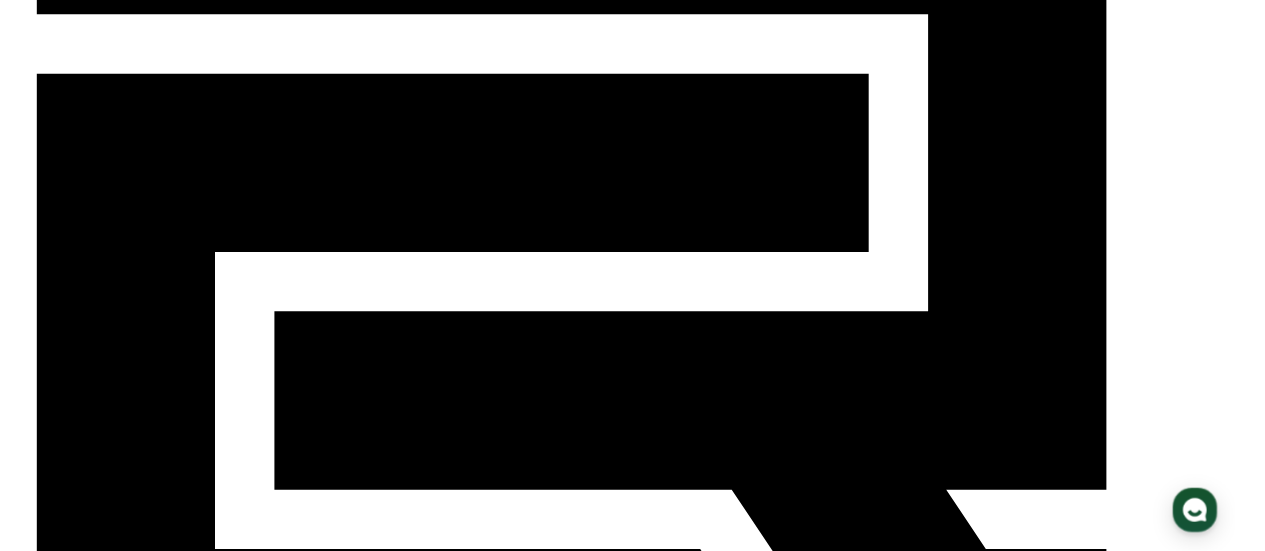 scroll, scrollTop: 300, scrollLeft: 0, axis: vertical 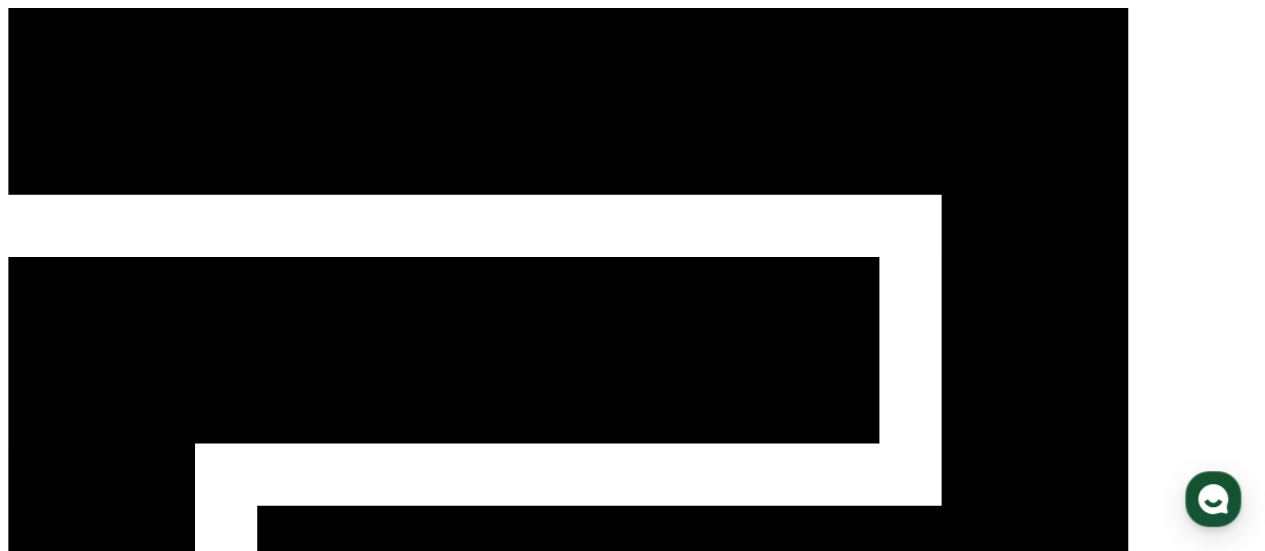 click on "대시보드" at bounding box center [40, 1058] 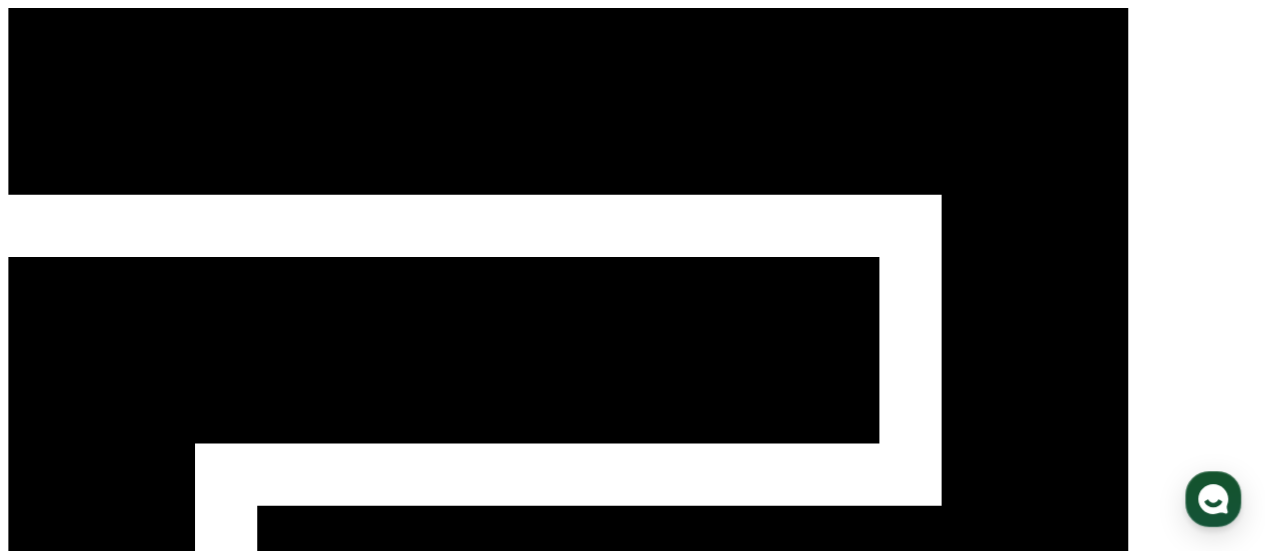 click on "콘텐츠" at bounding box center [160, 1058] 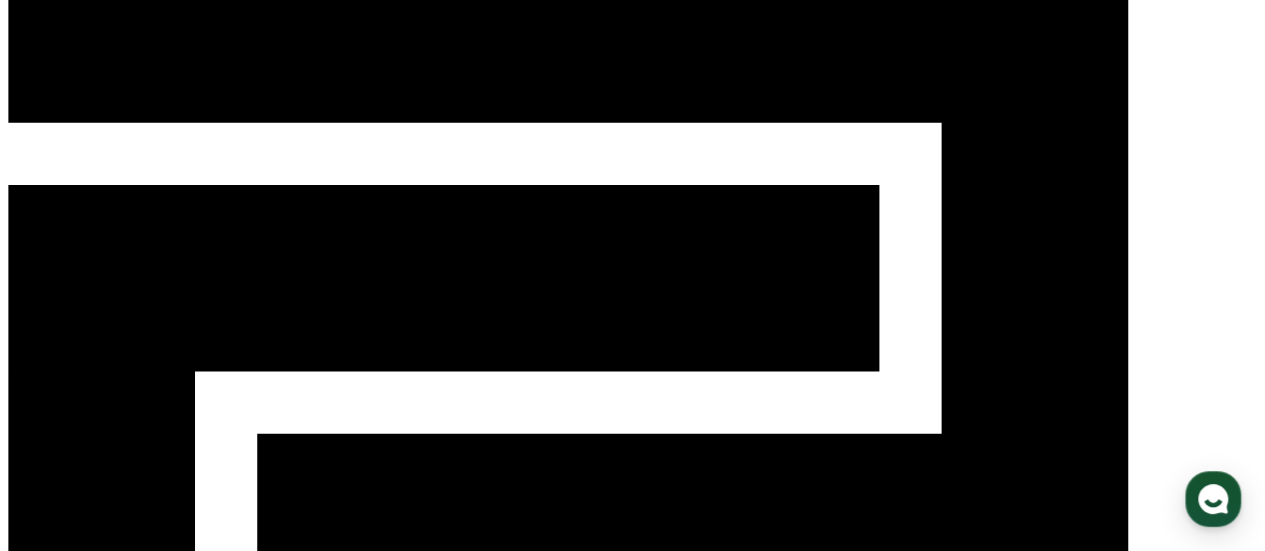 scroll, scrollTop: 0, scrollLeft: 0, axis: both 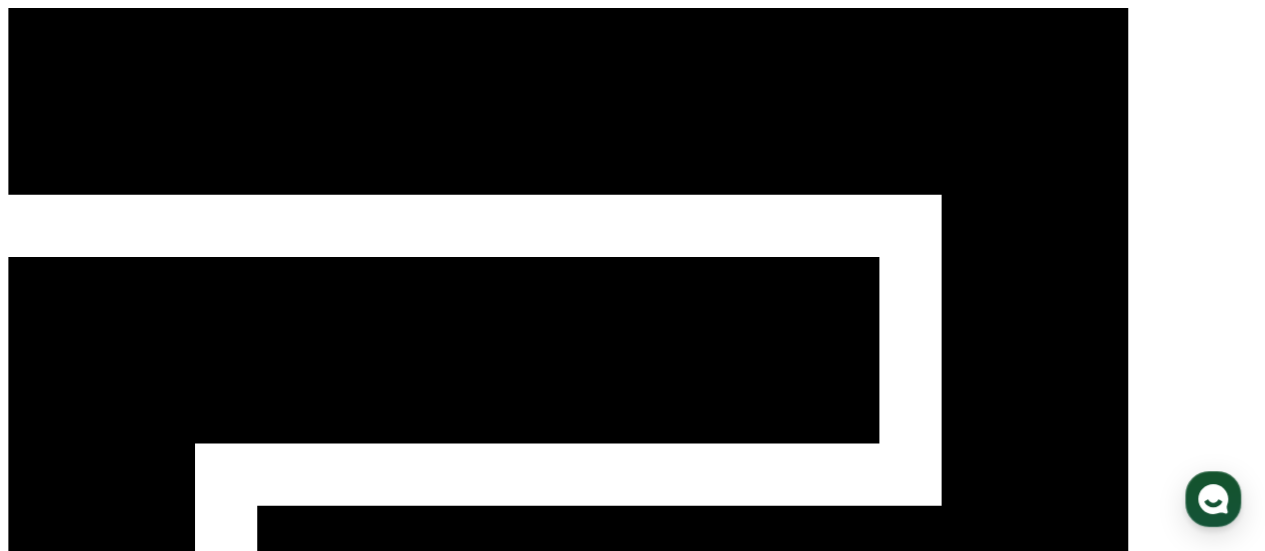 click on "콘텐츠" at bounding box center [160, 1058] 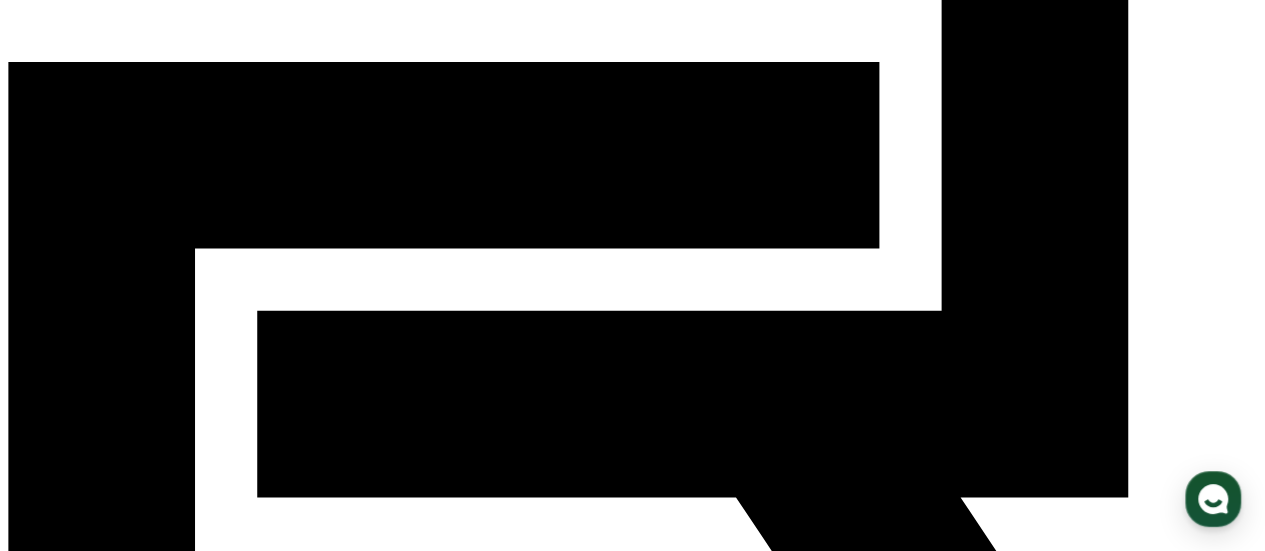 scroll, scrollTop: 200, scrollLeft: 0, axis: vertical 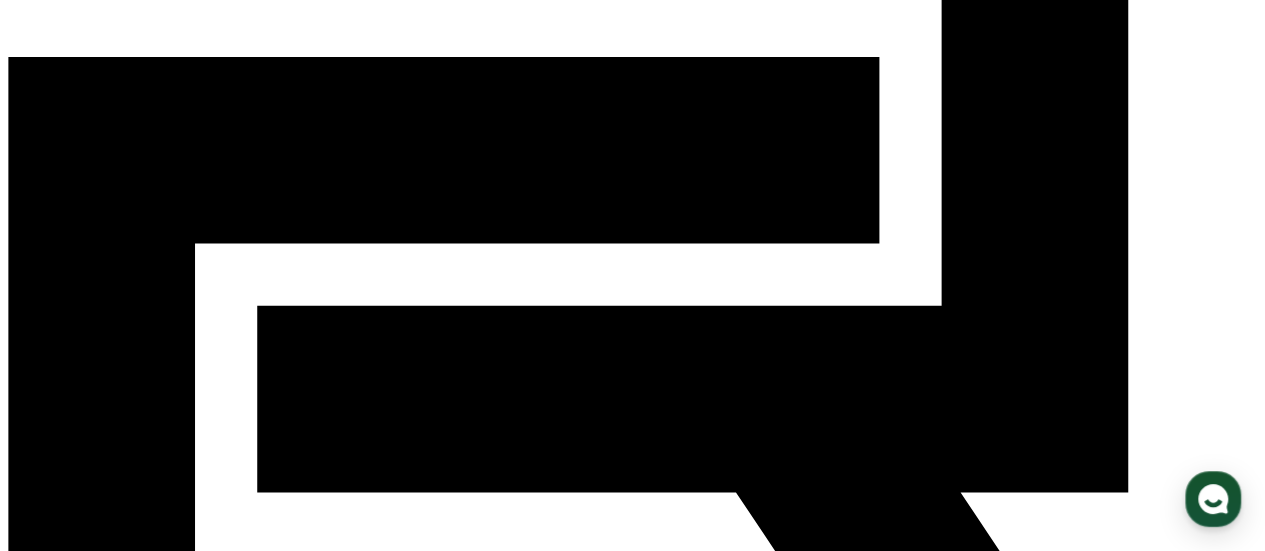 click 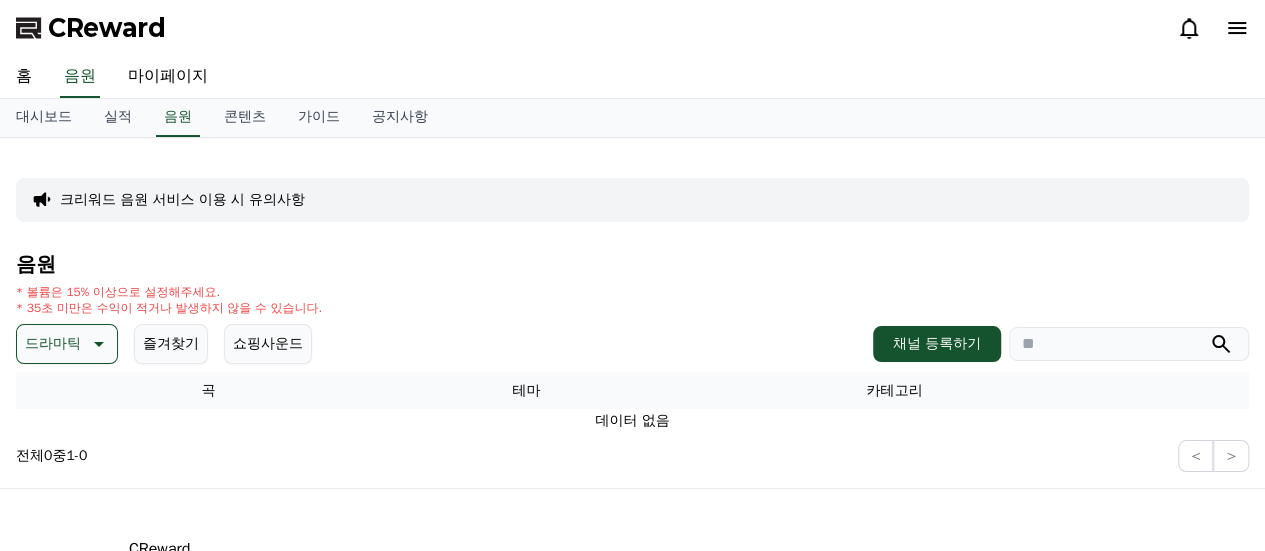 scroll, scrollTop: 0, scrollLeft: 0, axis: both 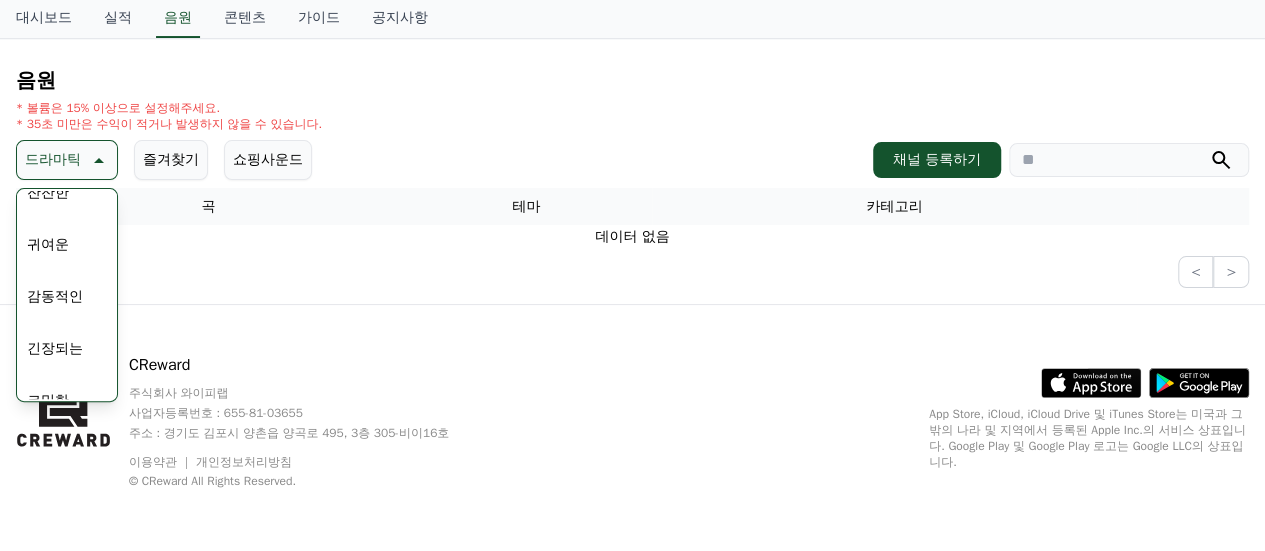 click on "긴장되는" at bounding box center [55, 349] 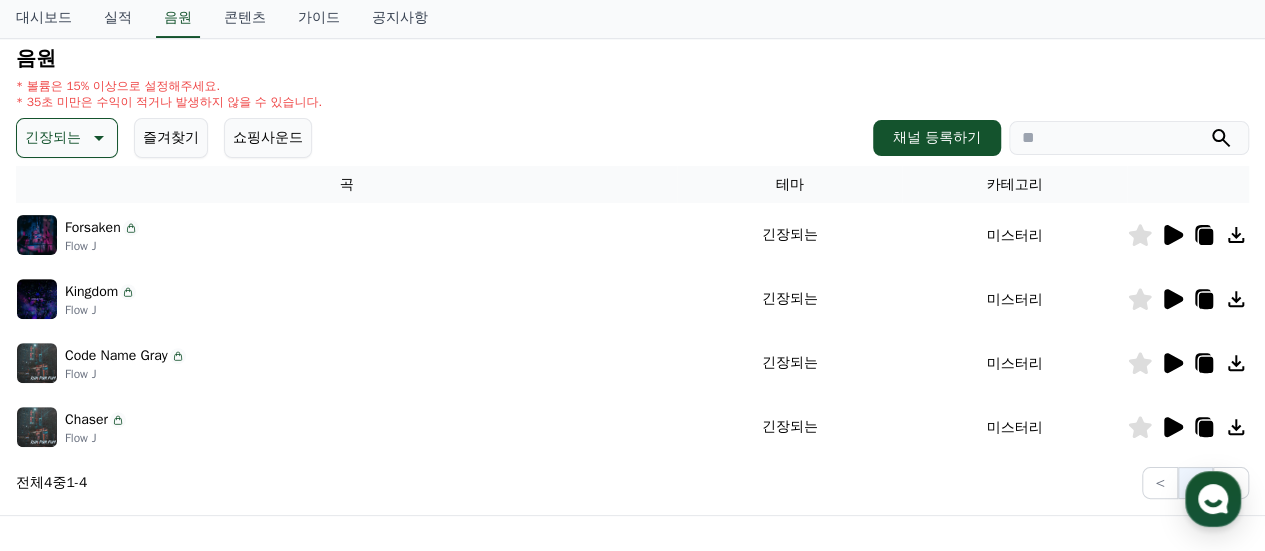 scroll, scrollTop: 300, scrollLeft: 0, axis: vertical 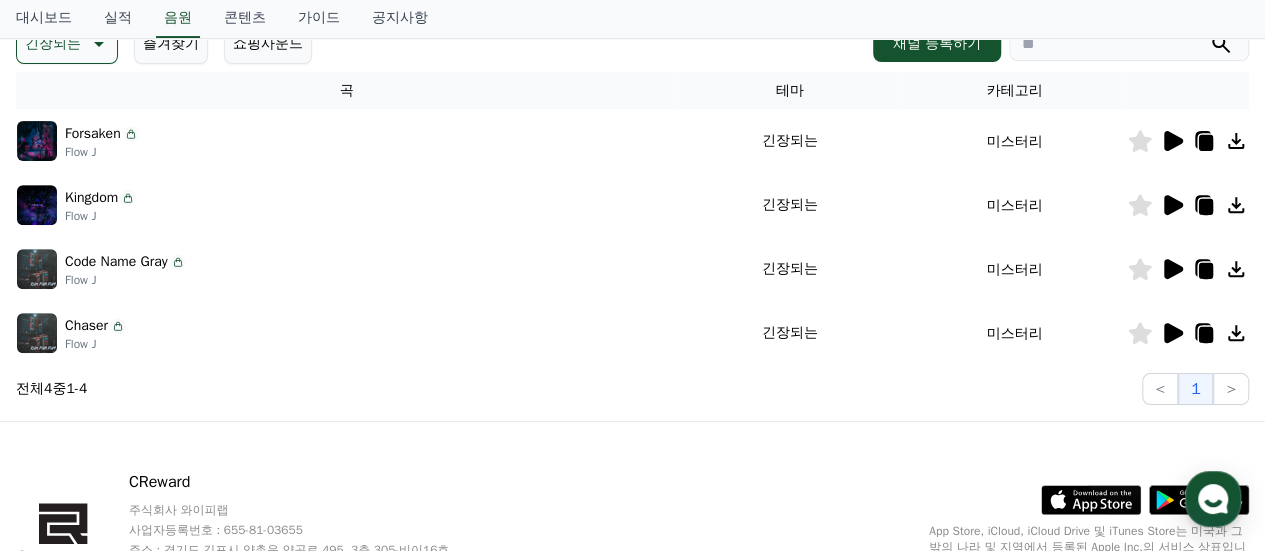click 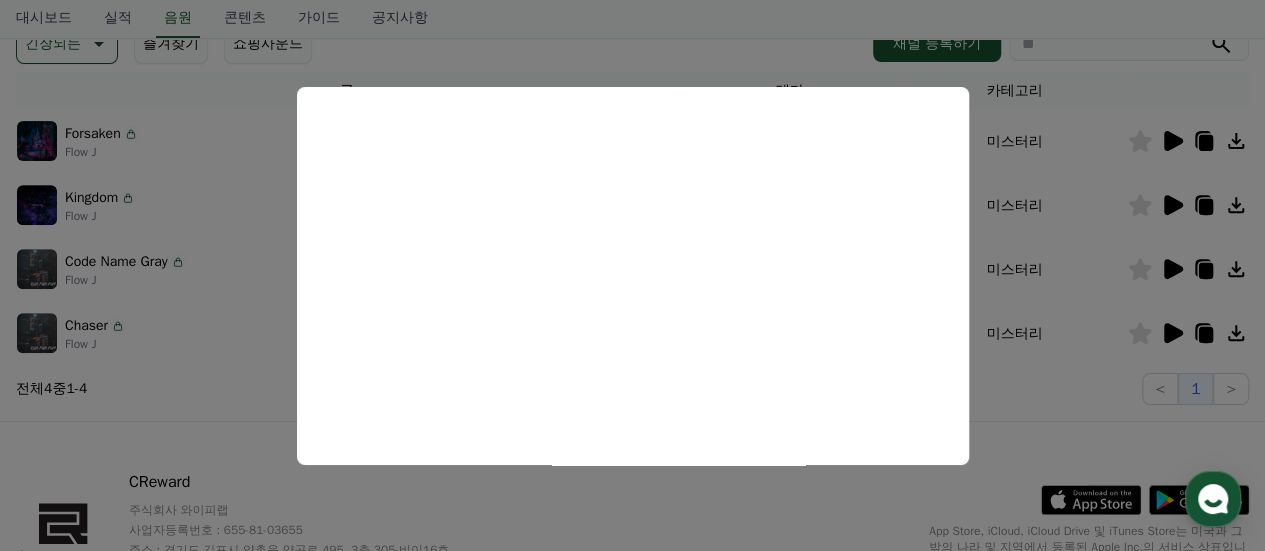 click at bounding box center (632, 275) 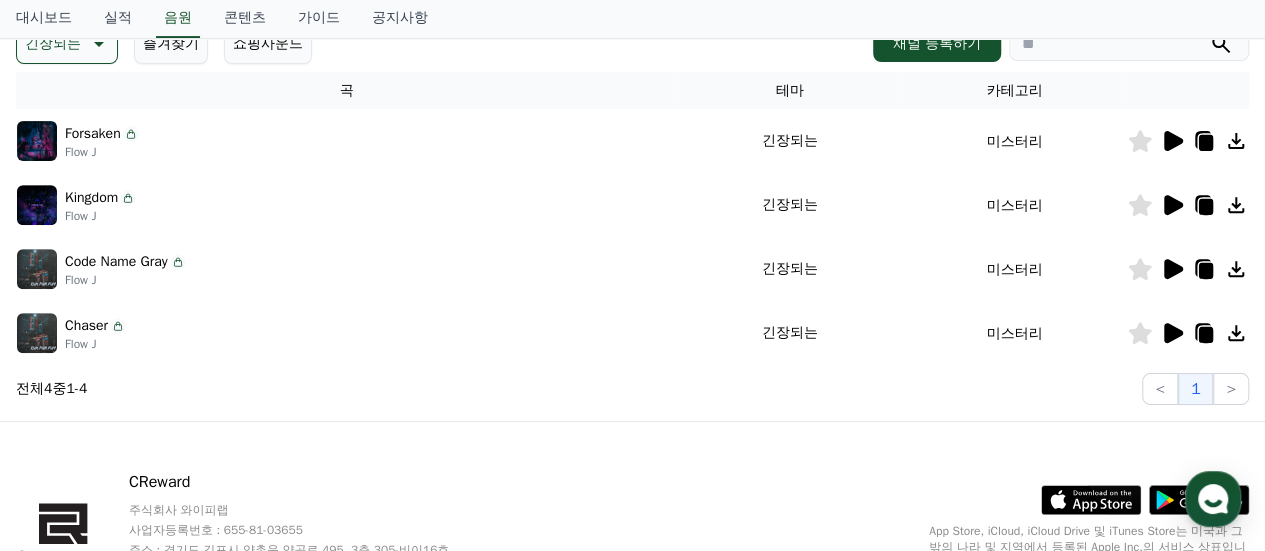 click 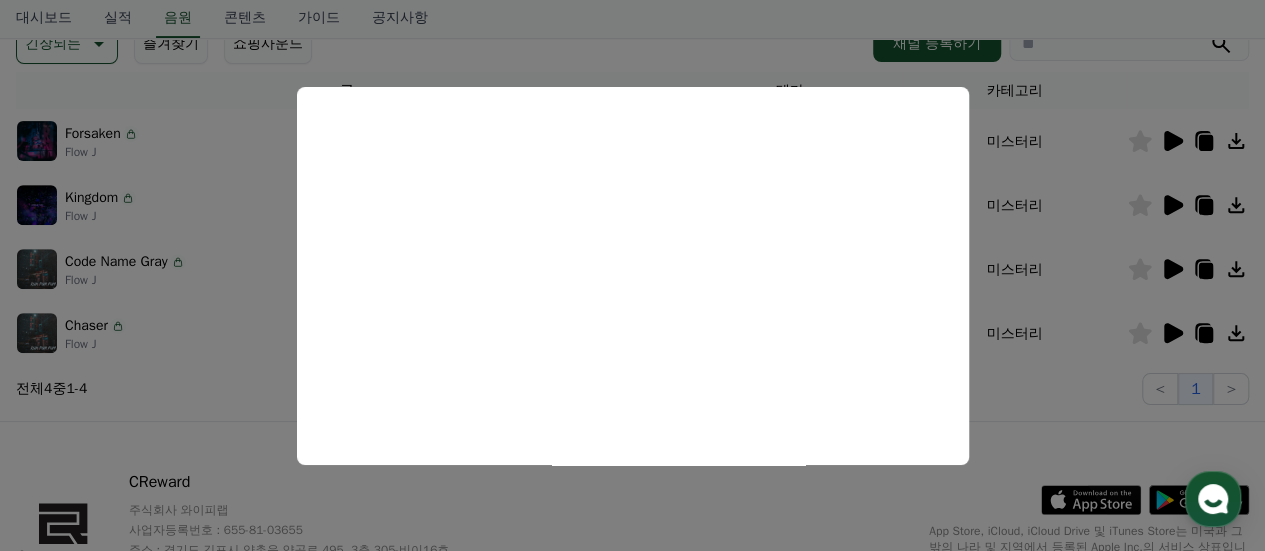 drag, startPoint x: 1061, startPoint y: 413, endPoint x: 1075, endPoint y: 412, distance: 14.035668 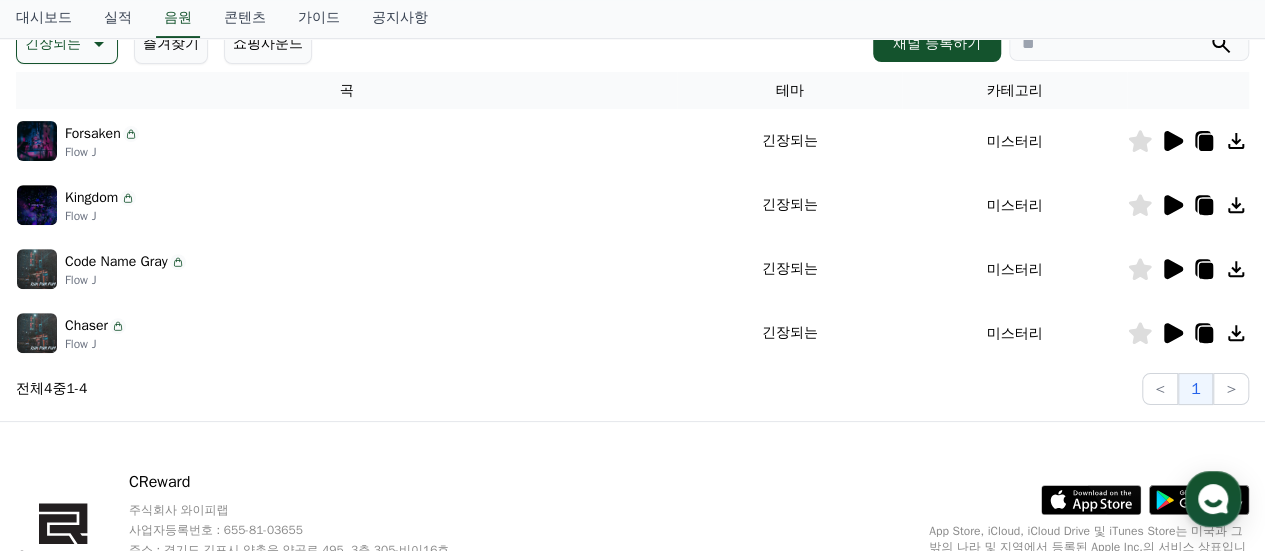 click 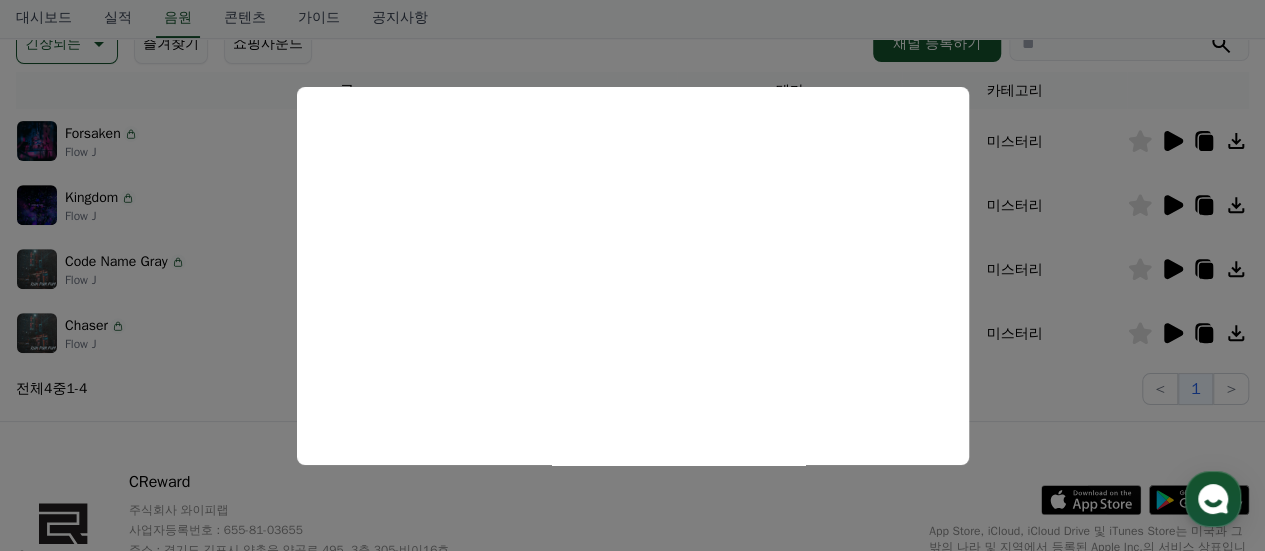 click at bounding box center [632, 275] 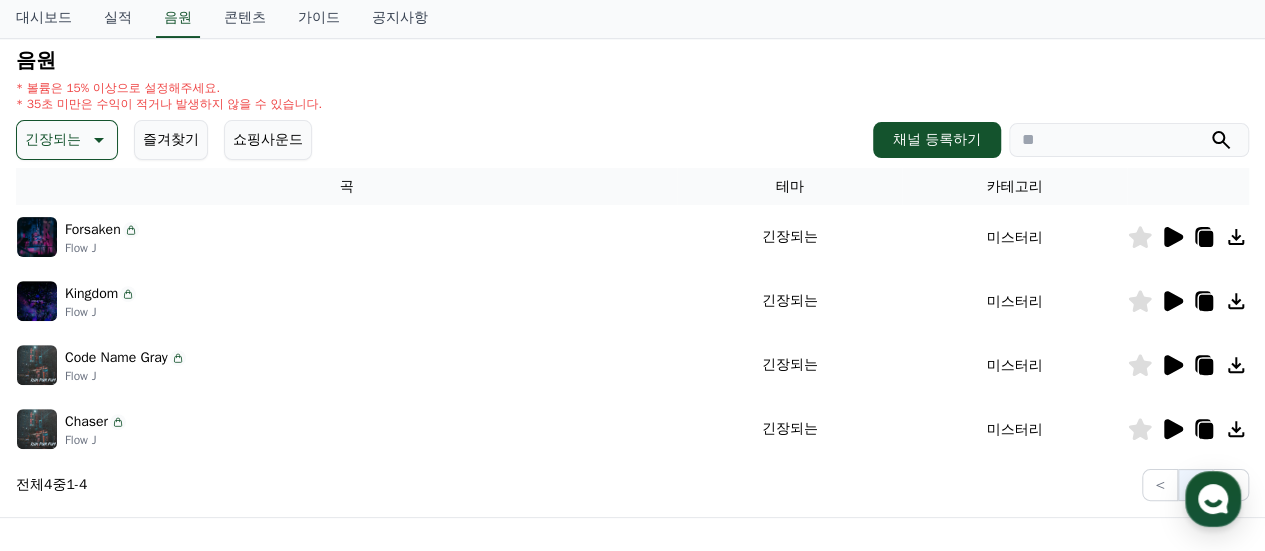 scroll, scrollTop: 200, scrollLeft: 0, axis: vertical 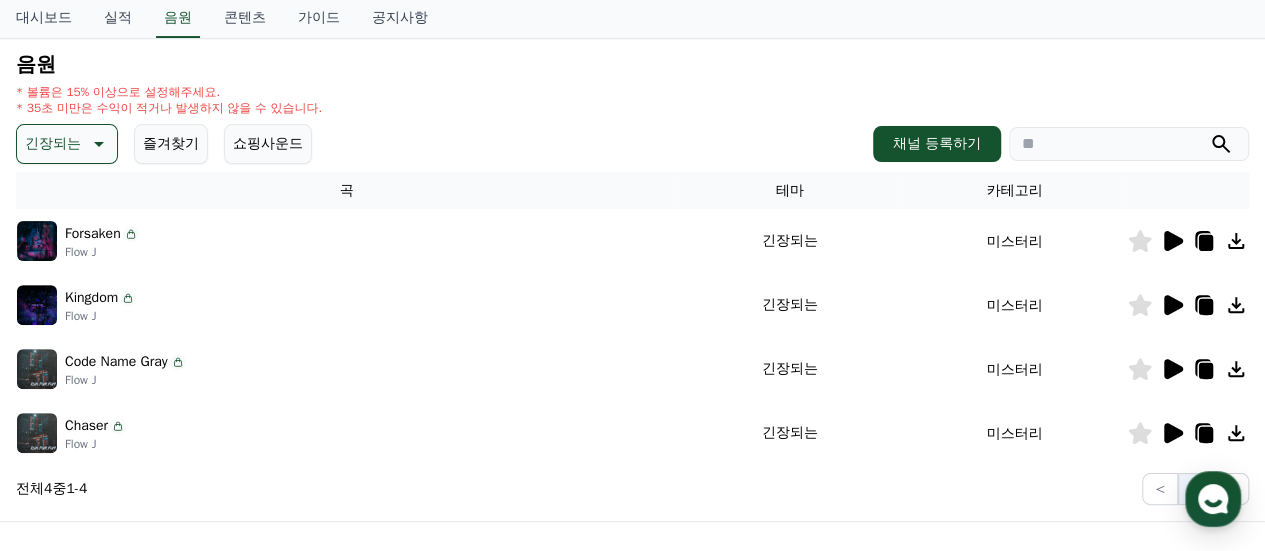 click on "카테고리" at bounding box center [1014, 190] 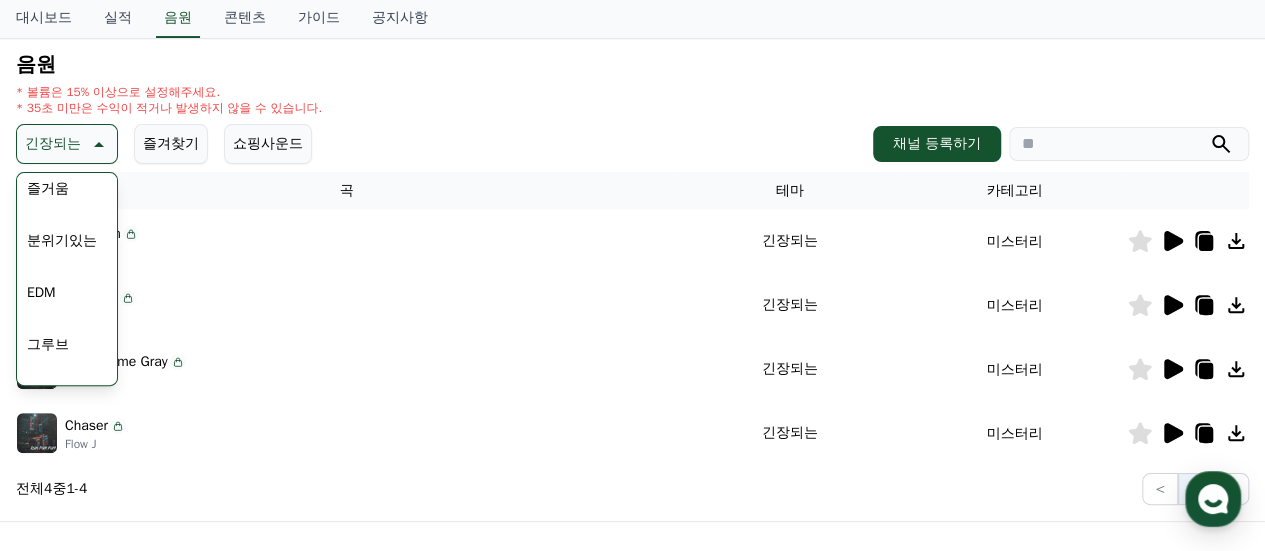 scroll, scrollTop: 524, scrollLeft: 0, axis: vertical 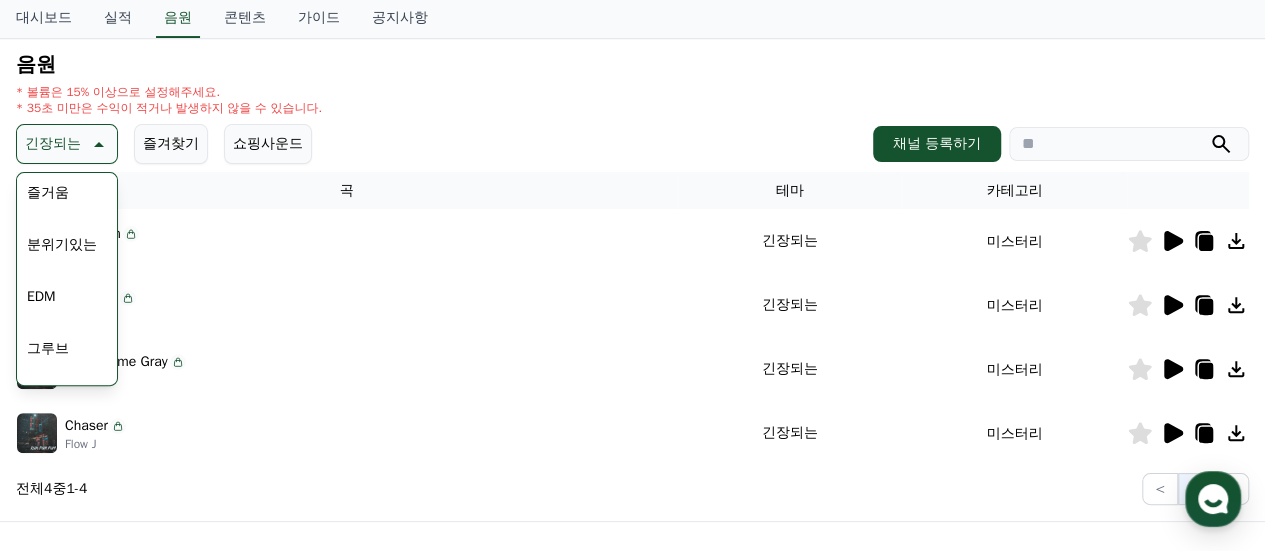 click on "EDM" at bounding box center [41, 297] 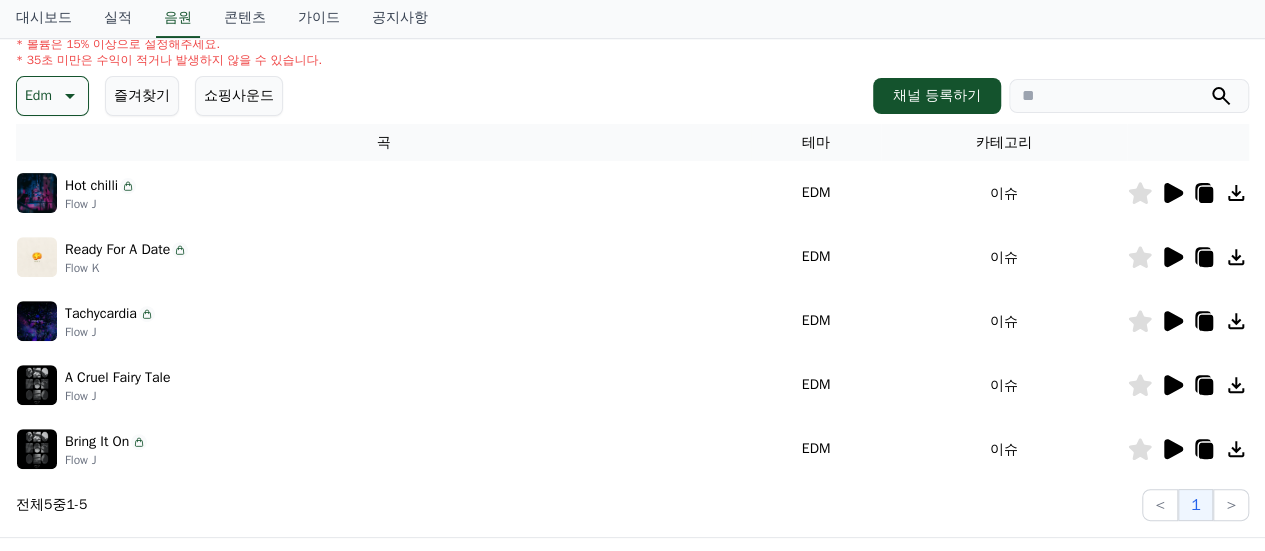 scroll, scrollTop: 300, scrollLeft: 0, axis: vertical 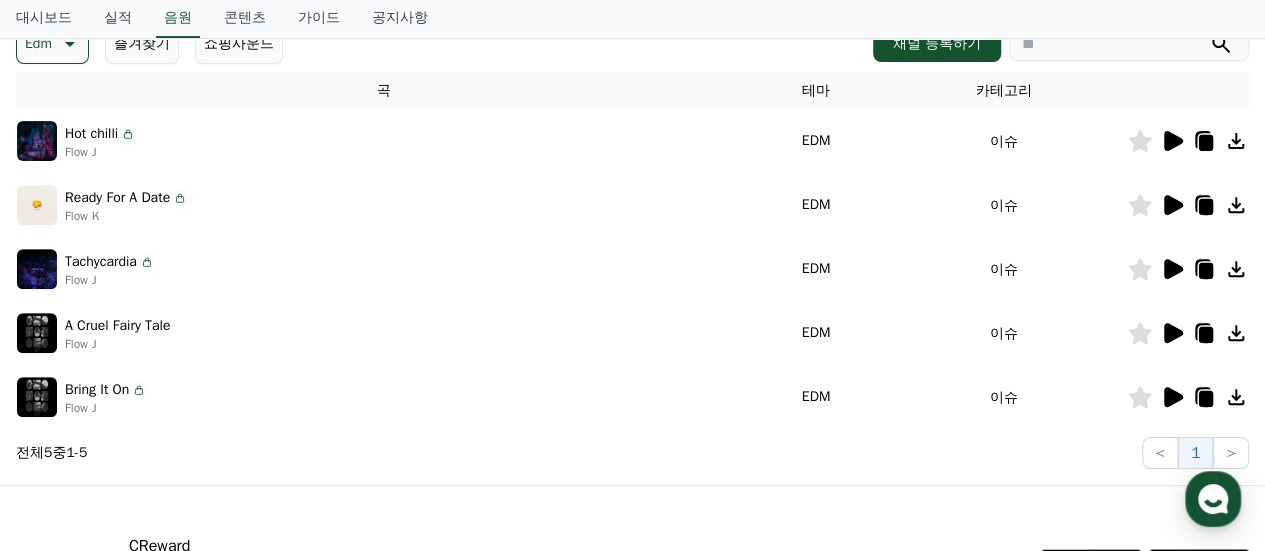 click 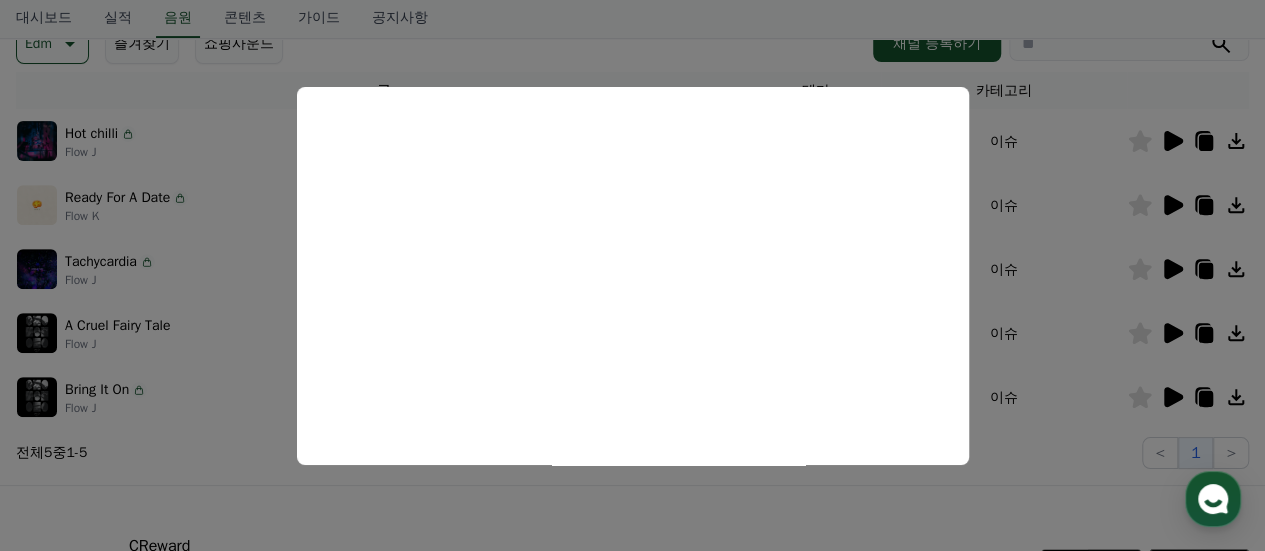 click at bounding box center (632, 275) 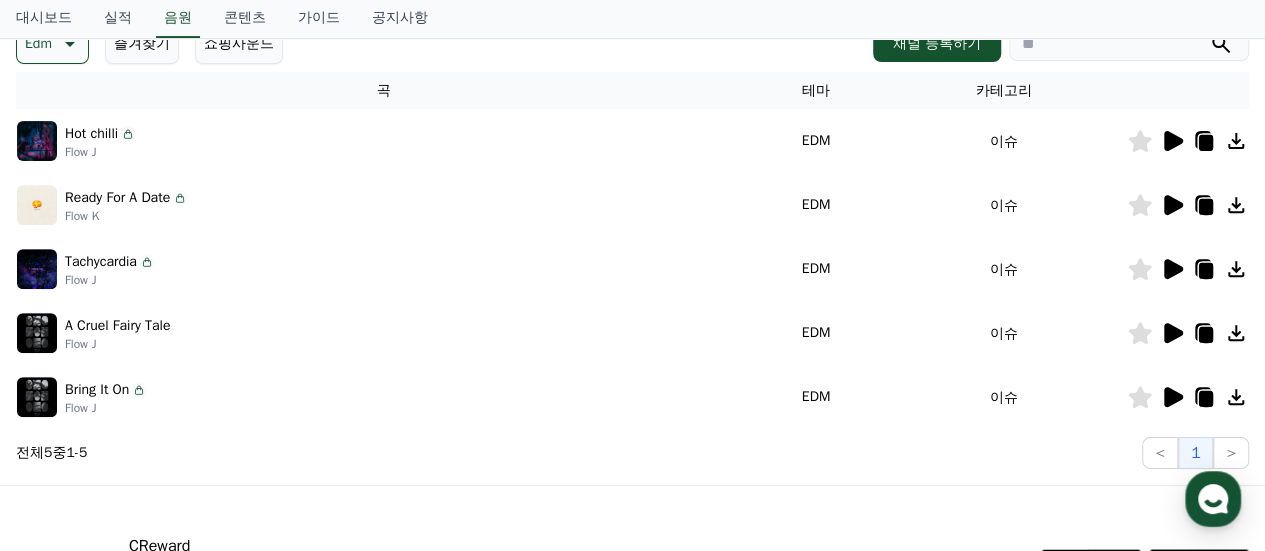 click 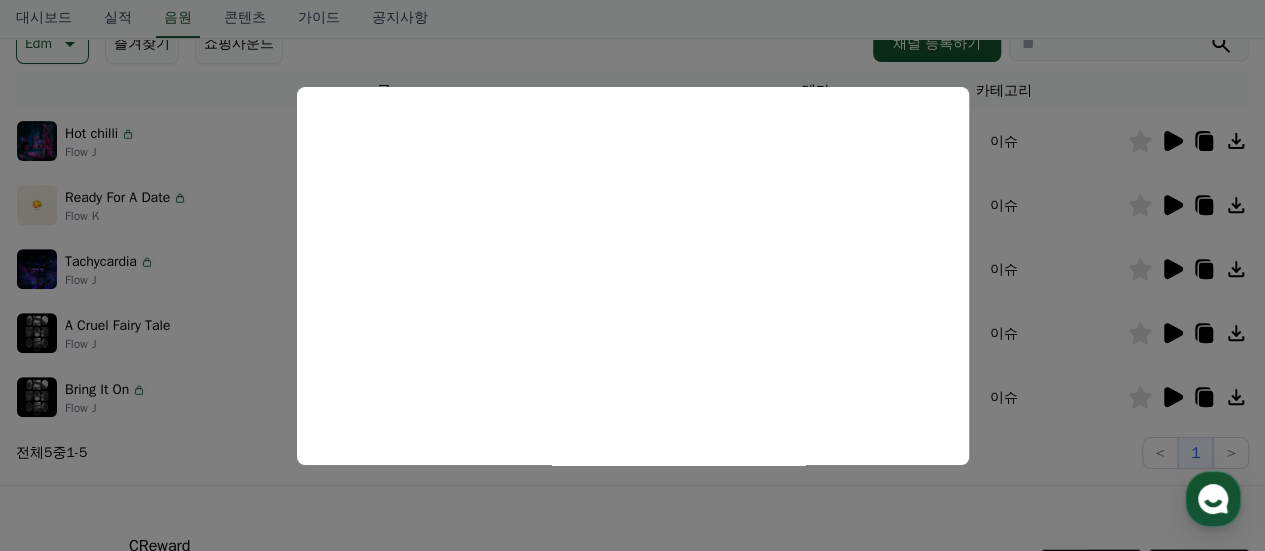 click at bounding box center [632, 275] 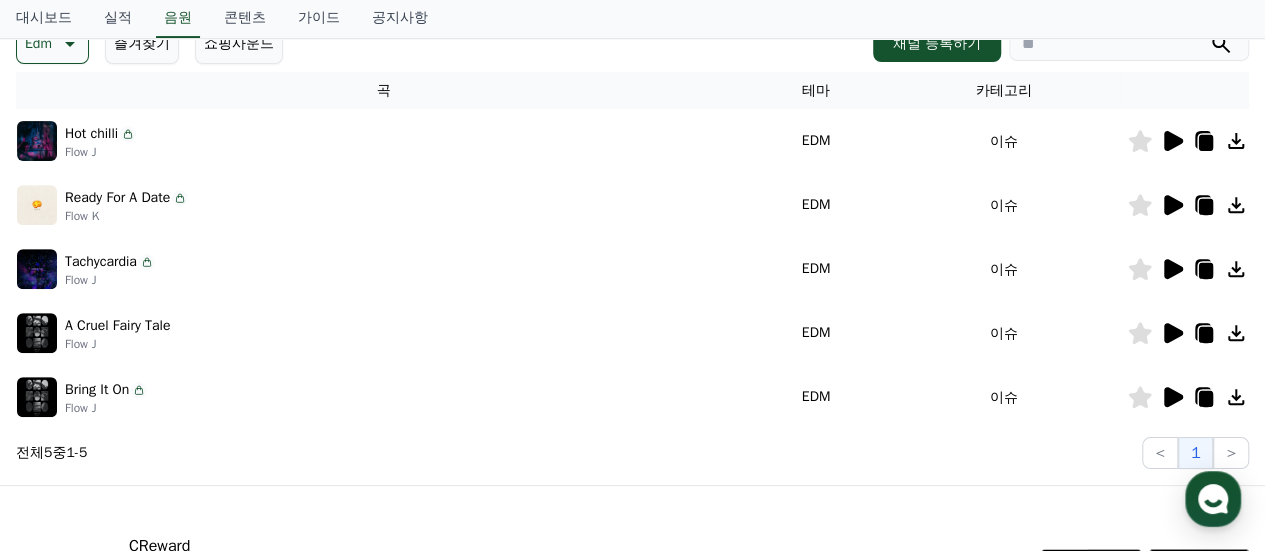click 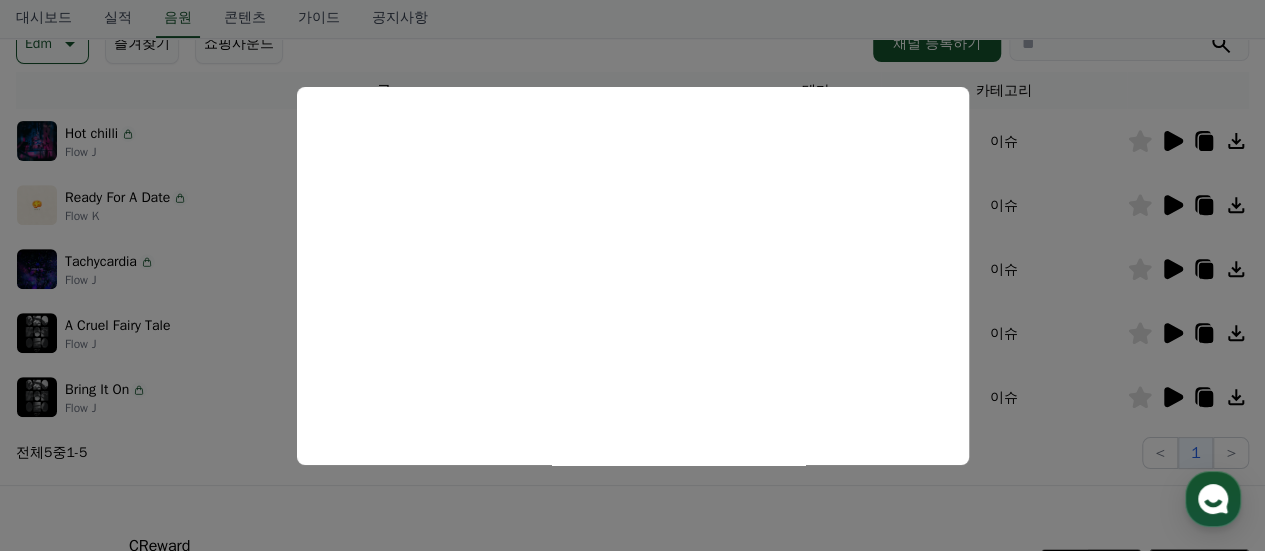 click at bounding box center [632, 275] 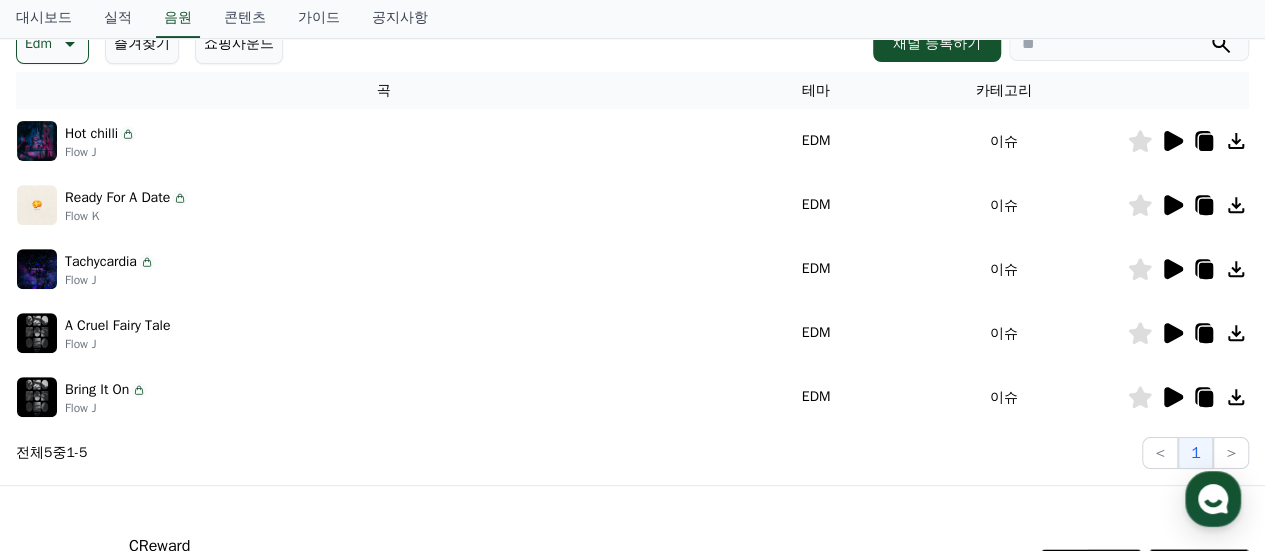 click 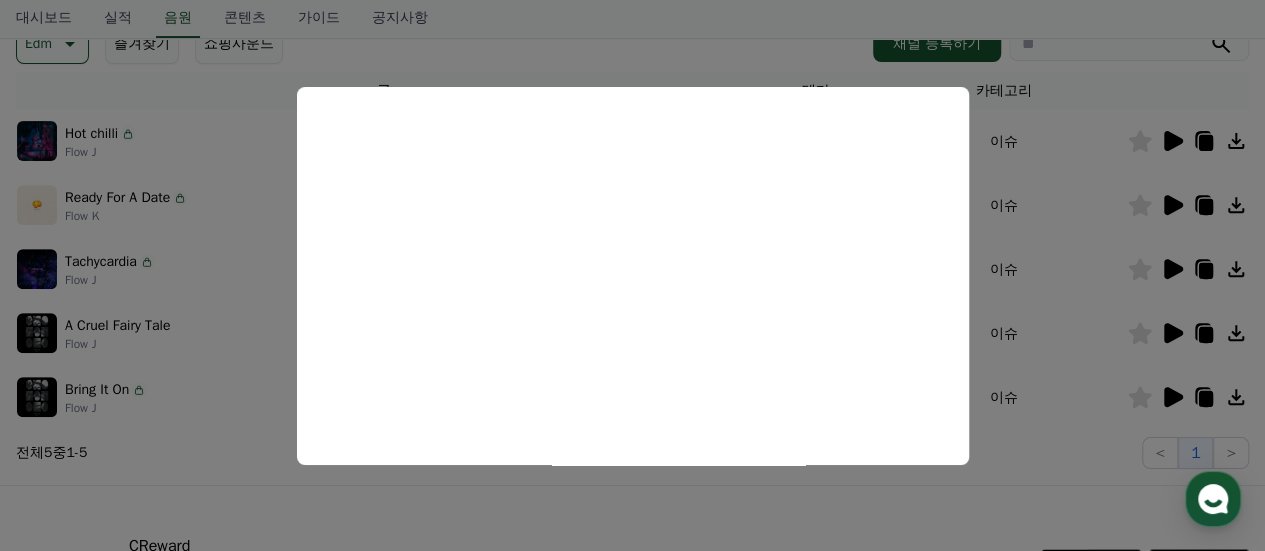 click at bounding box center [632, 275] 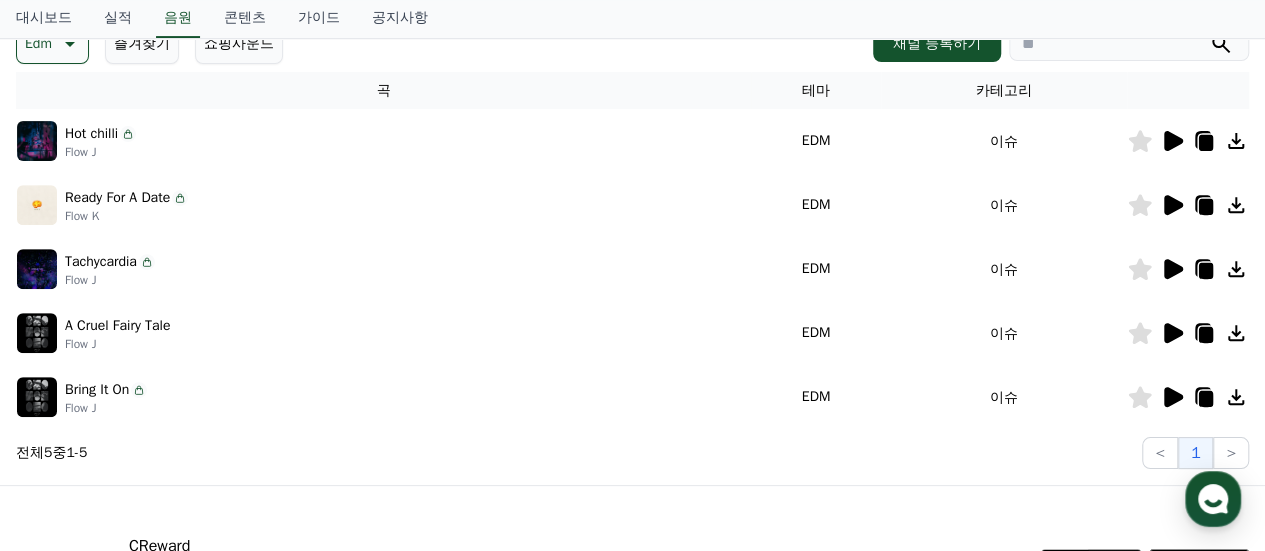 click 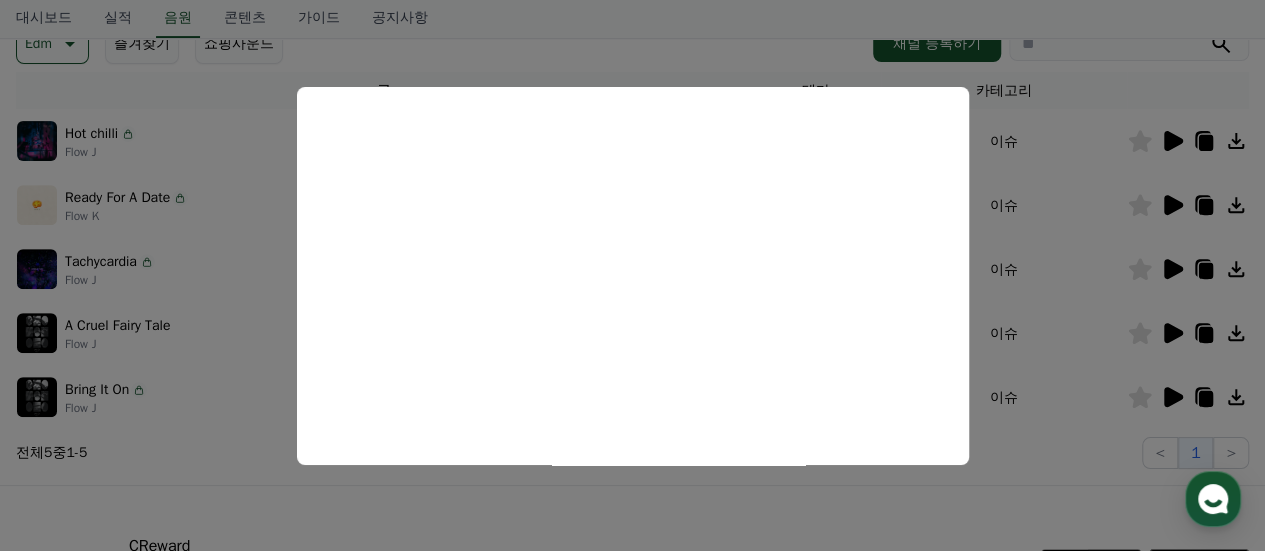 drag, startPoint x: 813, startPoint y: 520, endPoint x: 864, endPoint y: 502, distance: 54.08327 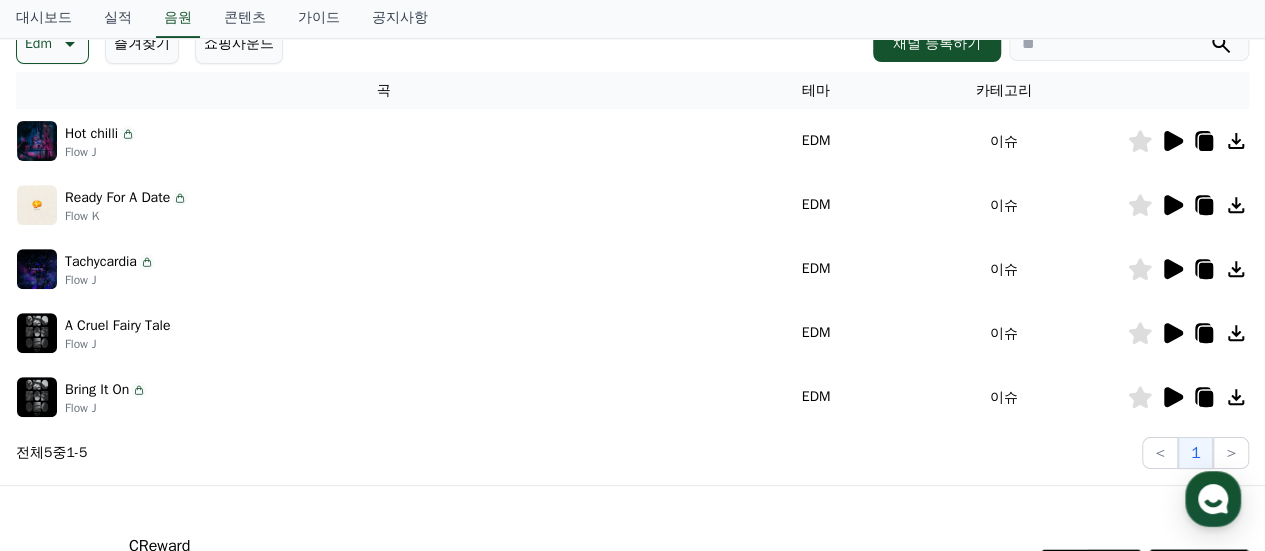 click 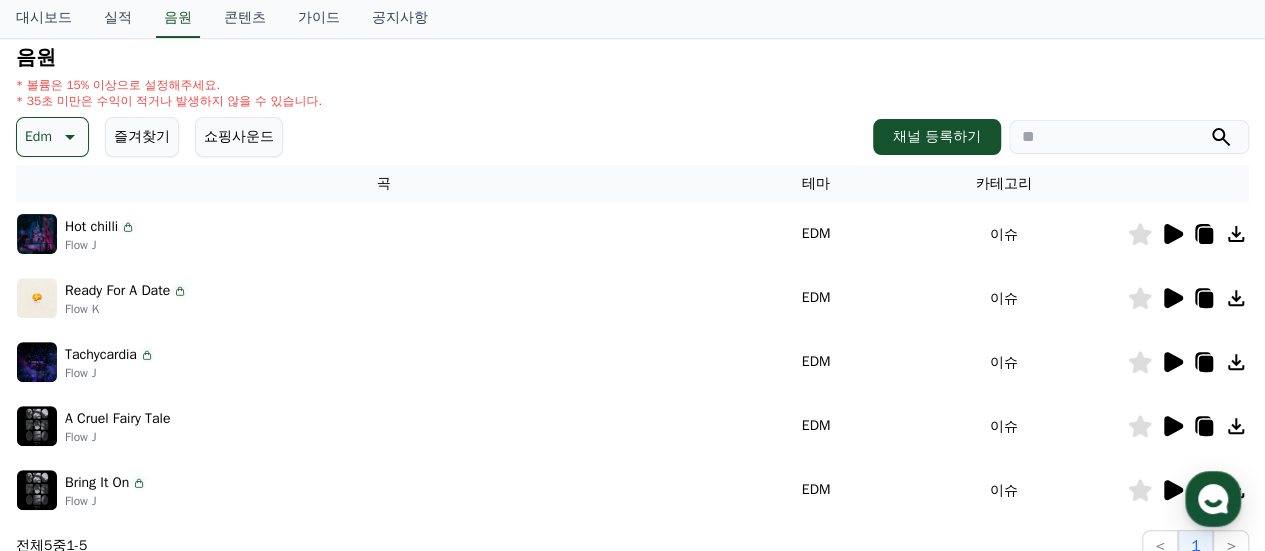 scroll, scrollTop: 0, scrollLeft: 0, axis: both 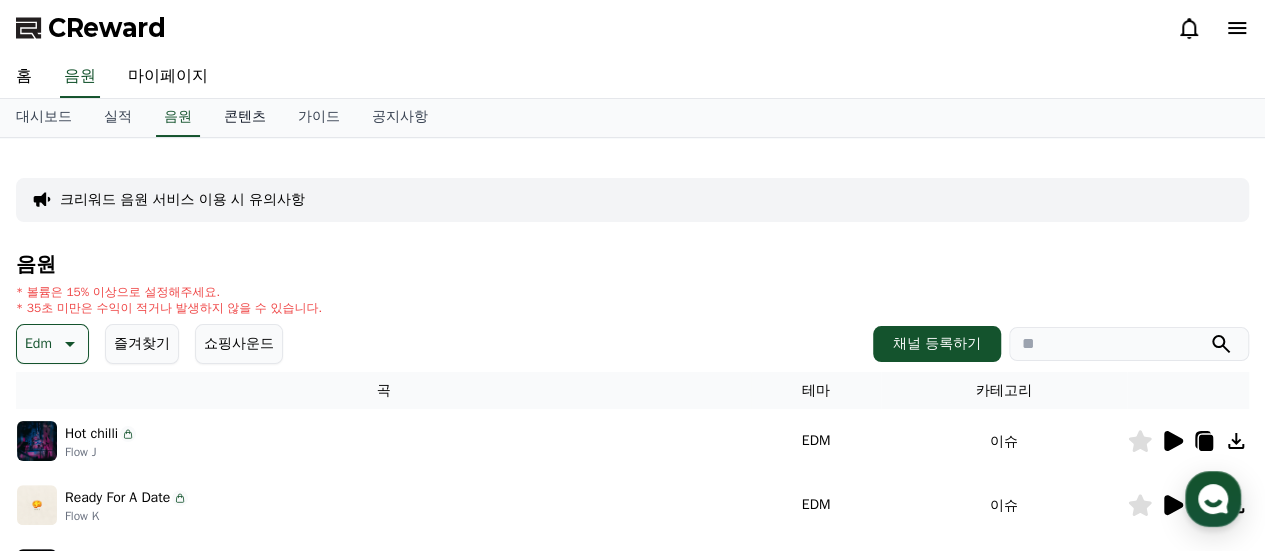 click on "콘텐츠" at bounding box center [245, 118] 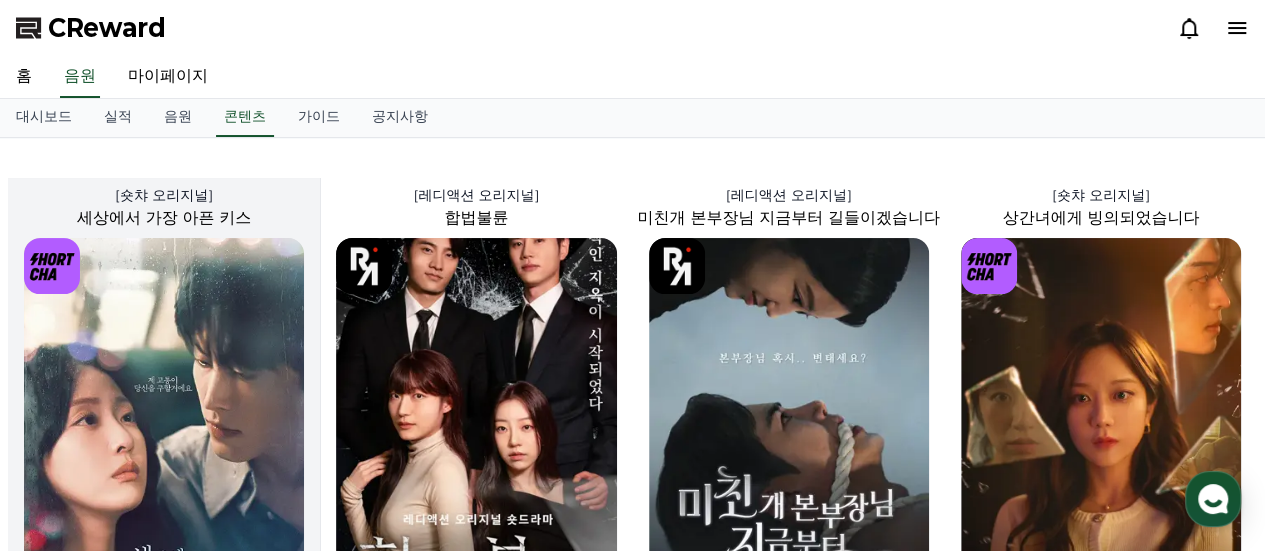 click at bounding box center [164, 448] 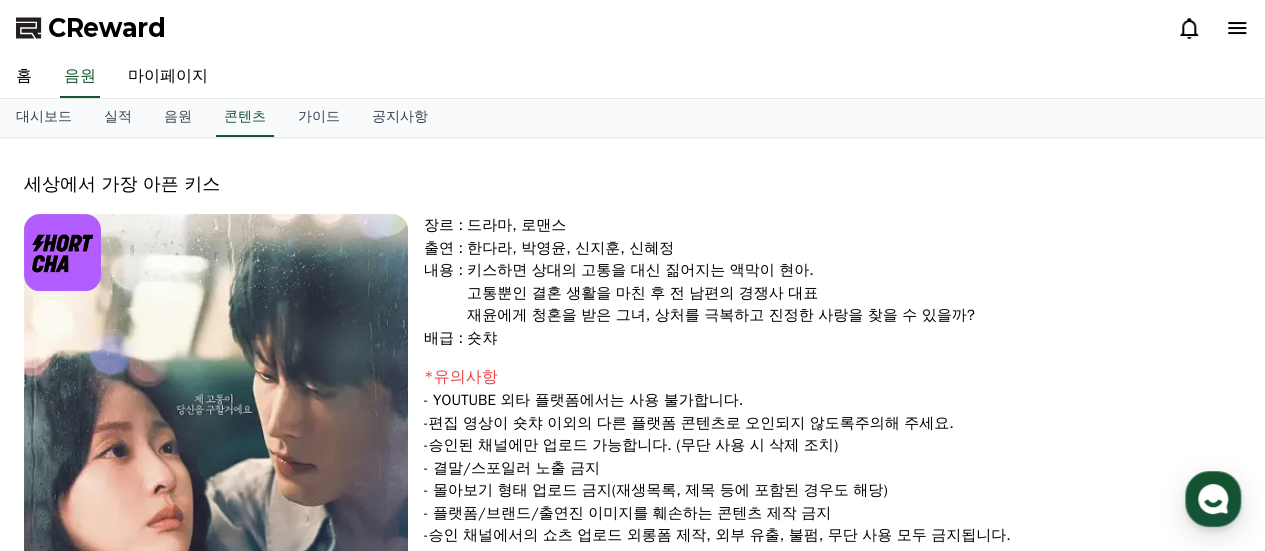 select 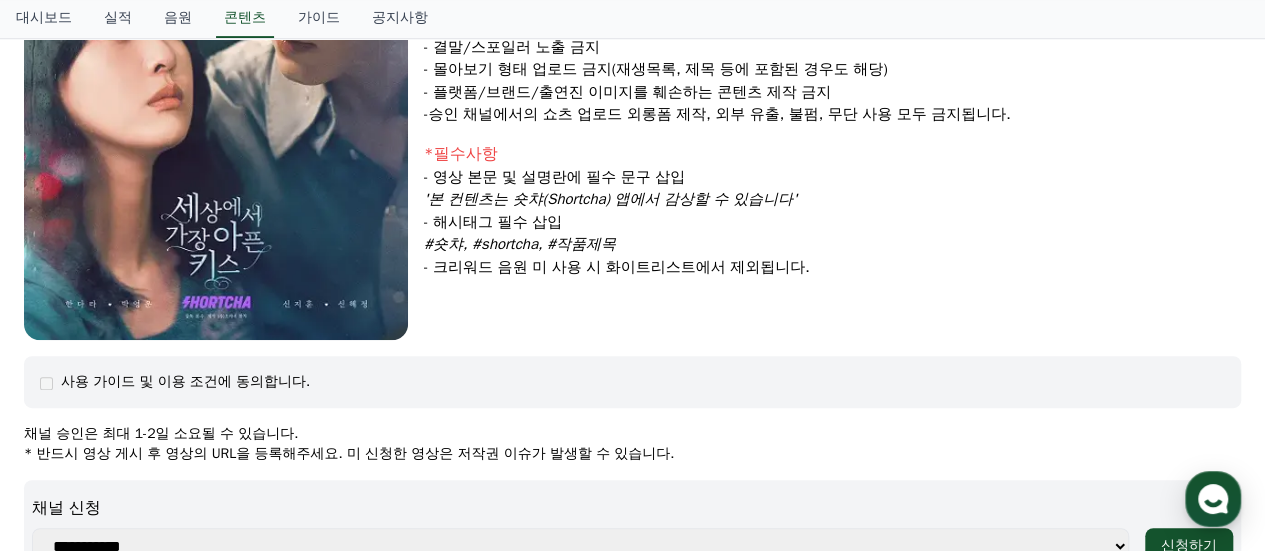 scroll, scrollTop: 400, scrollLeft: 0, axis: vertical 